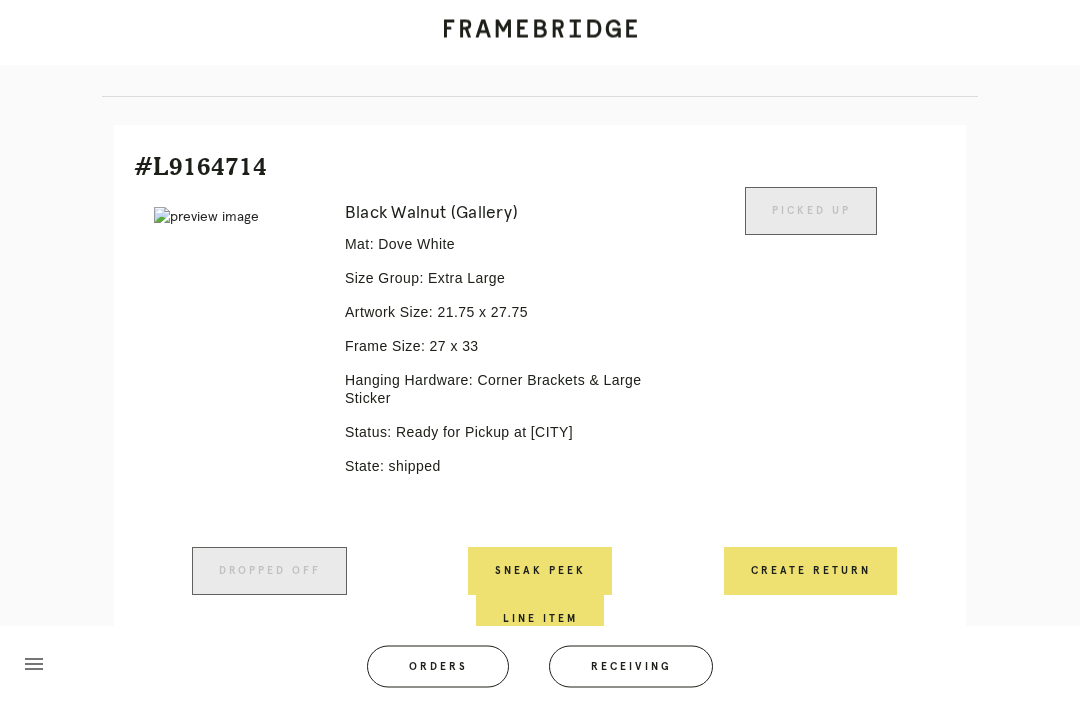 scroll, scrollTop: 433, scrollLeft: 0, axis: vertical 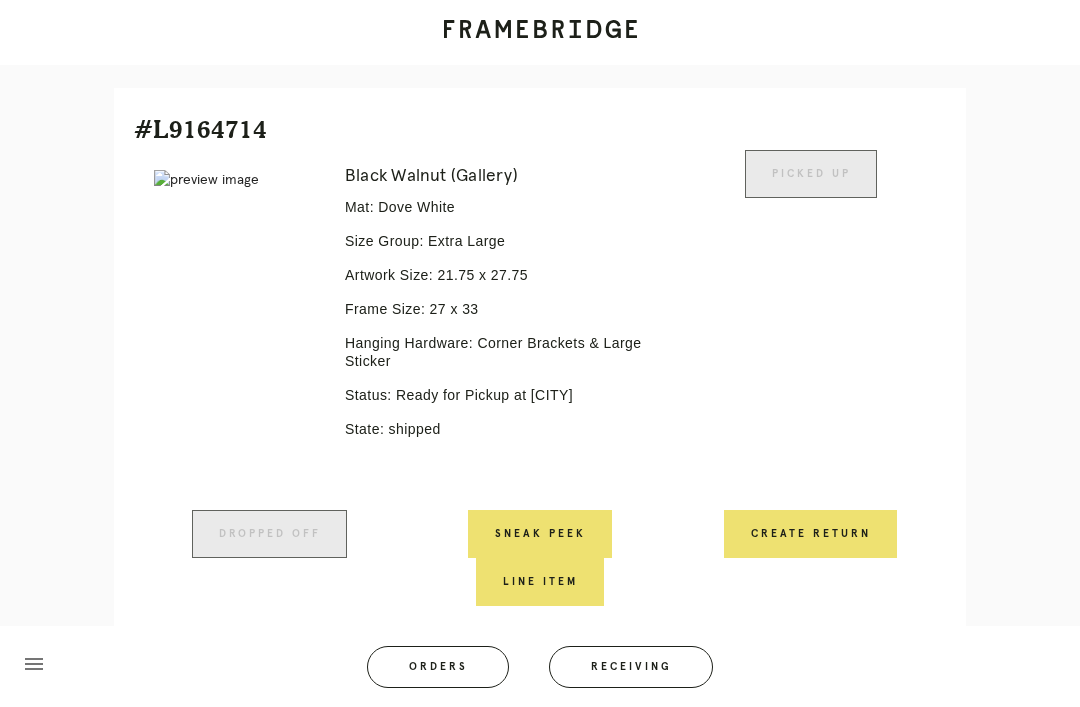 click on "Orders" at bounding box center (438, 667) 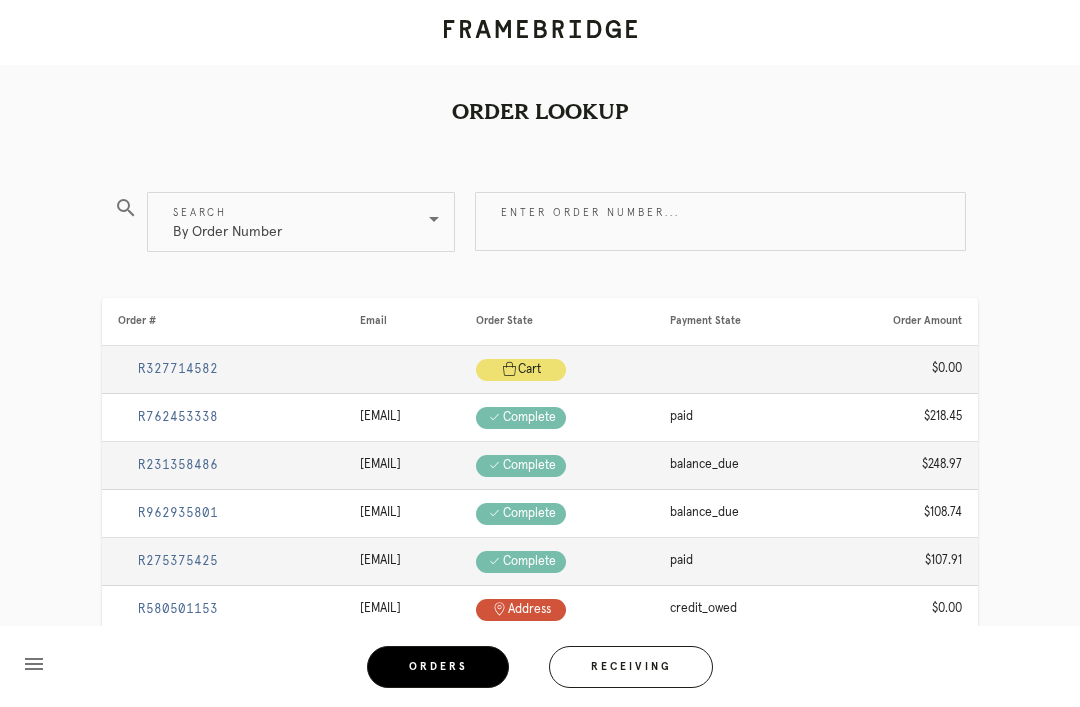click on "Enter order number..." at bounding box center (720, 221) 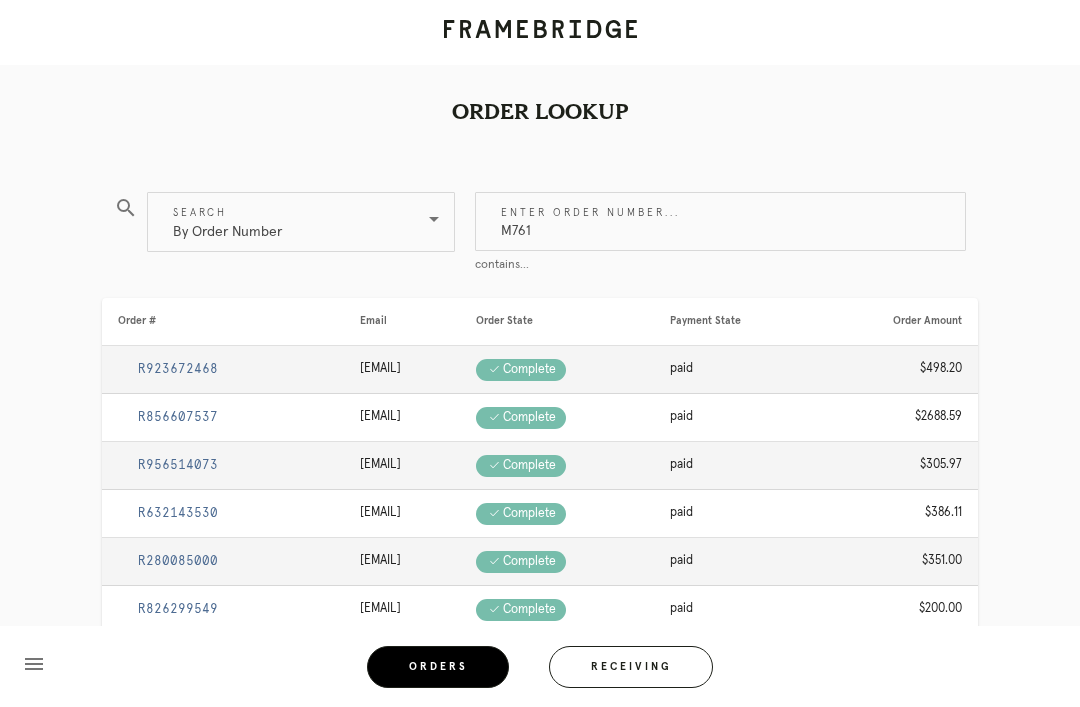 click at bounding box center (434, 219) 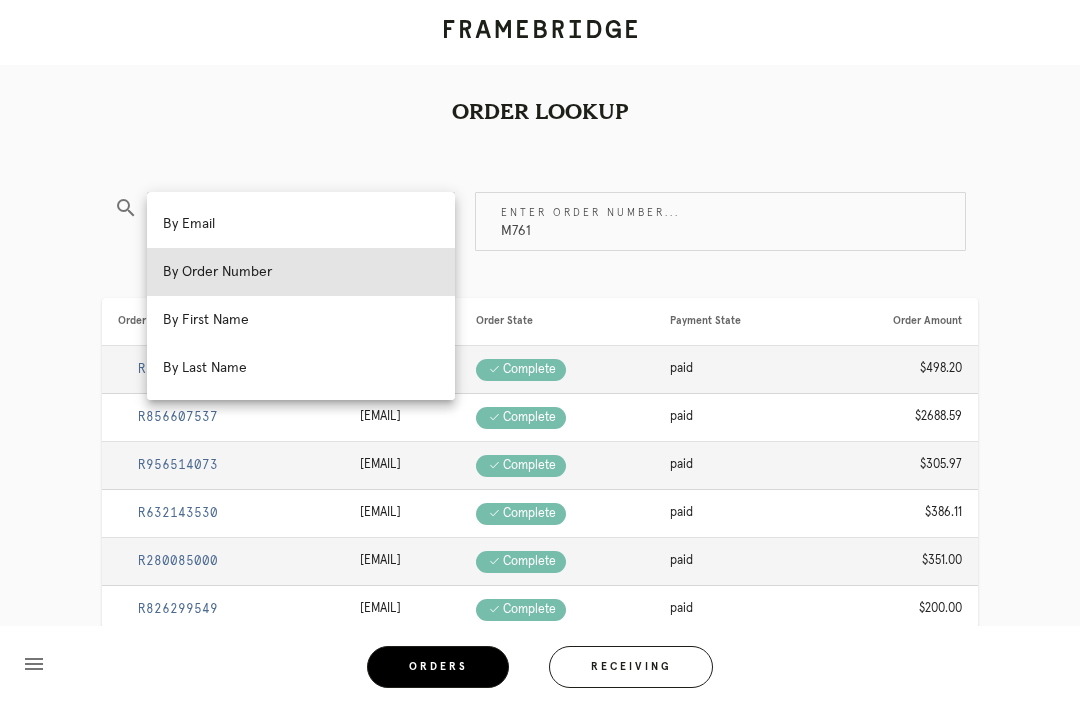 click on "By Email" at bounding box center [301, 224] 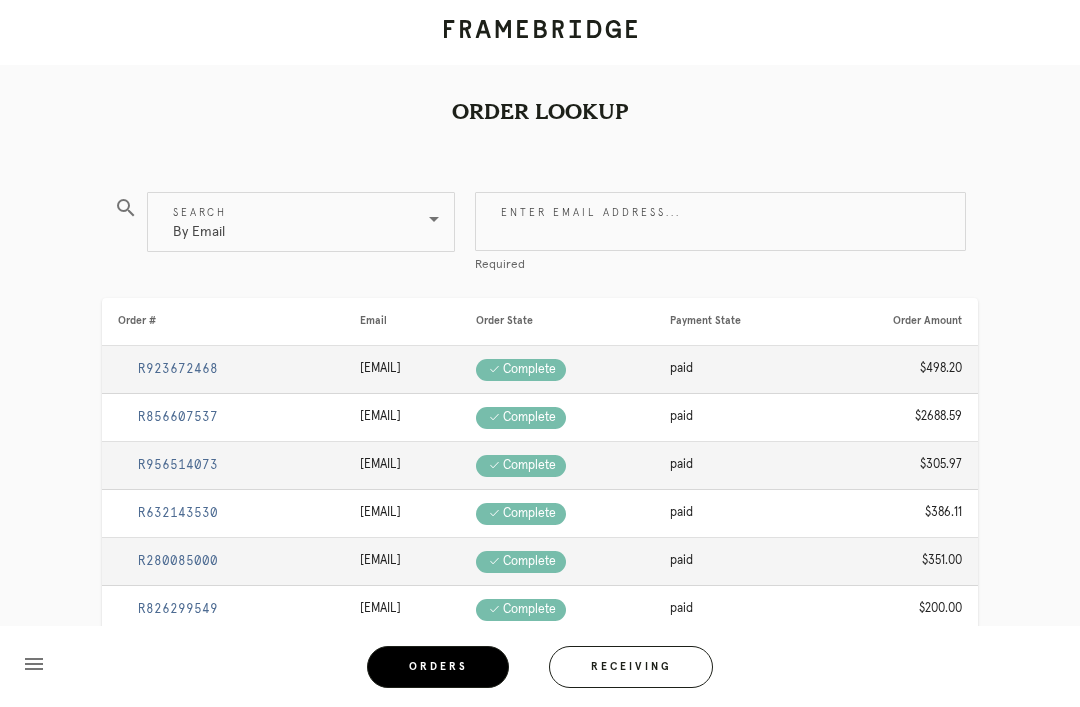 click on "Enter email address..." at bounding box center [720, 221] 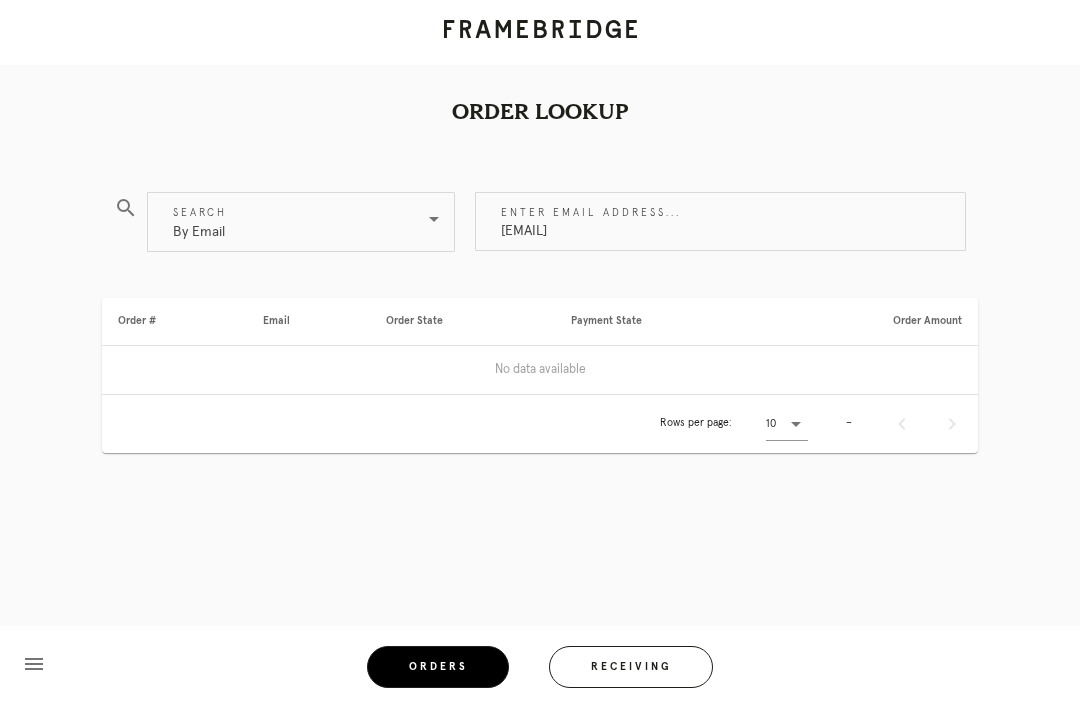 click on "Sharsch783@aol.com" at bounding box center (720, 221) 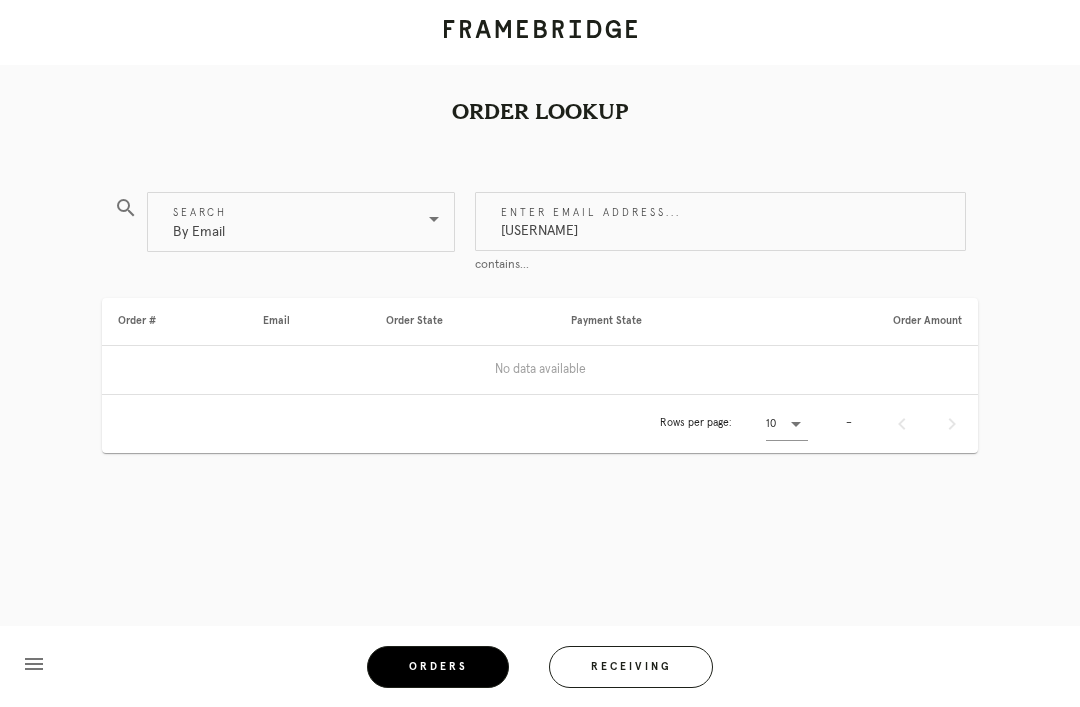 type on "Shar" 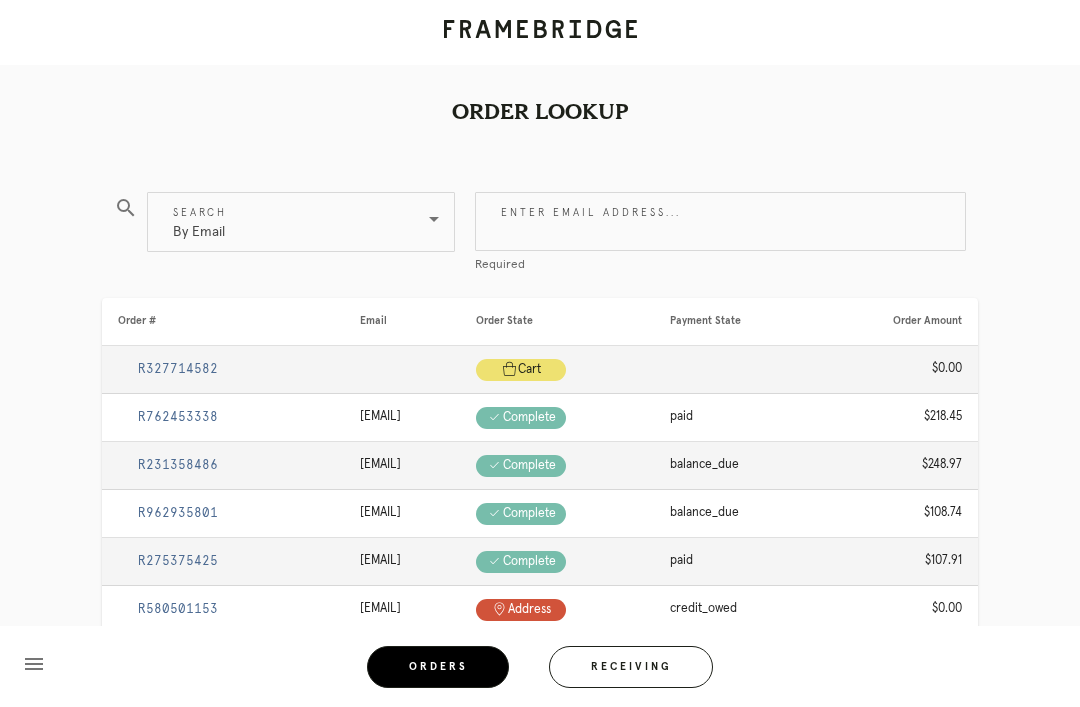 click on "Receiving" at bounding box center [631, 667] 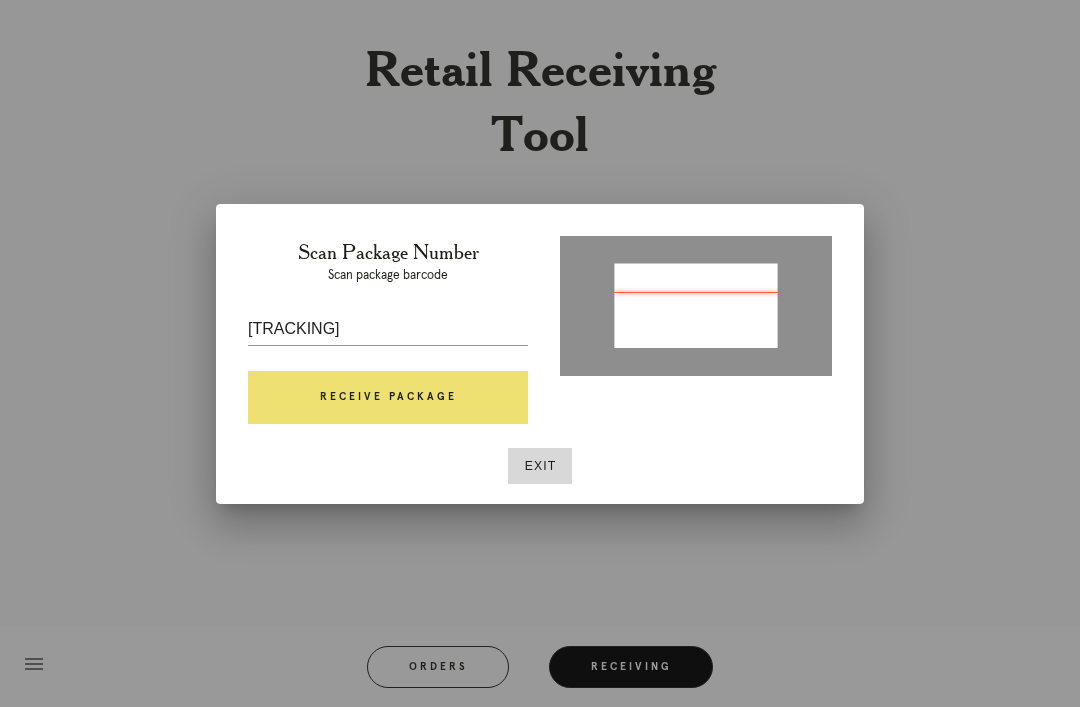 click on "Receive Package" at bounding box center [388, 398] 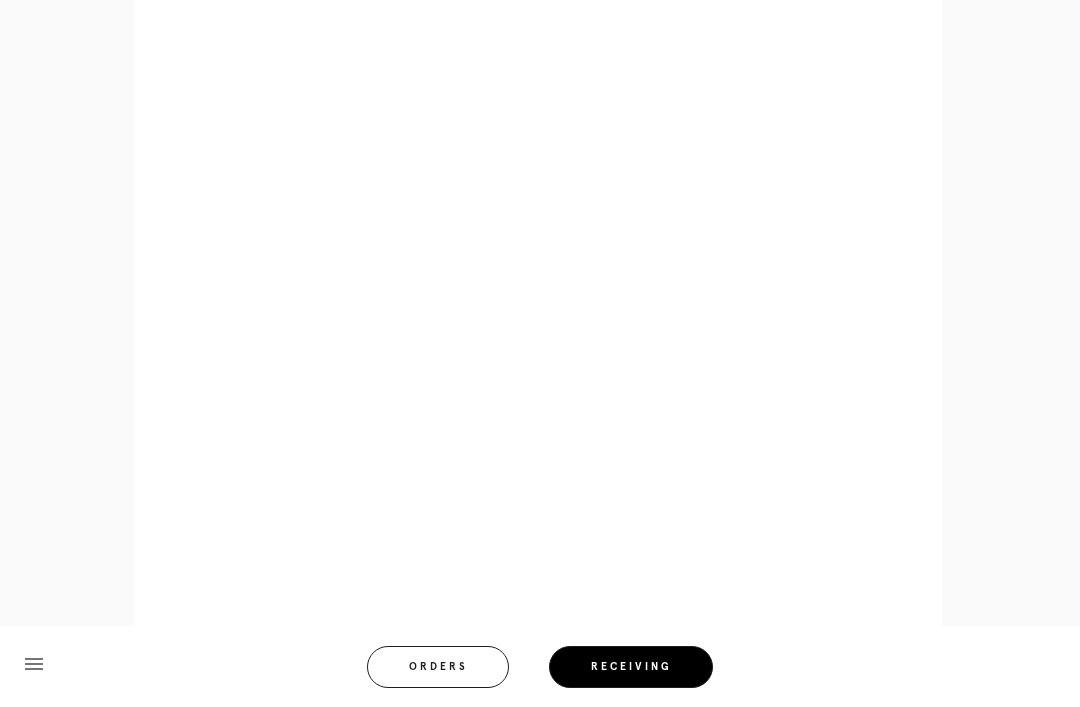 scroll, scrollTop: 858, scrollLeft: 0, axis: vertical 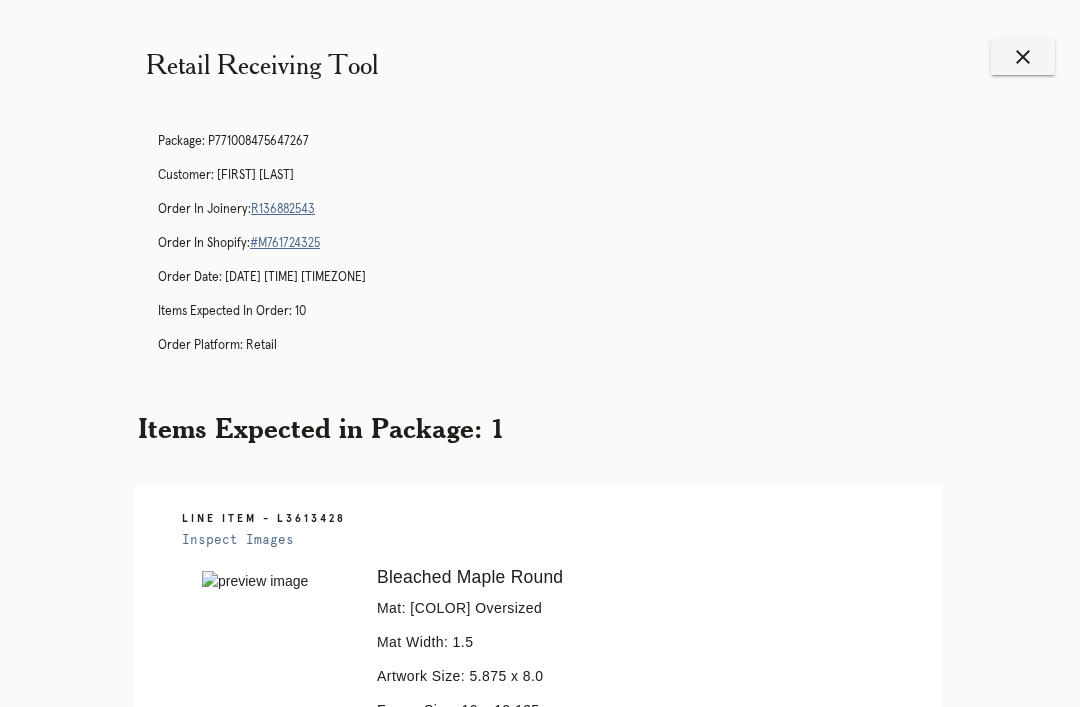 click on "Receiving" at bounding box center [618, 1093] 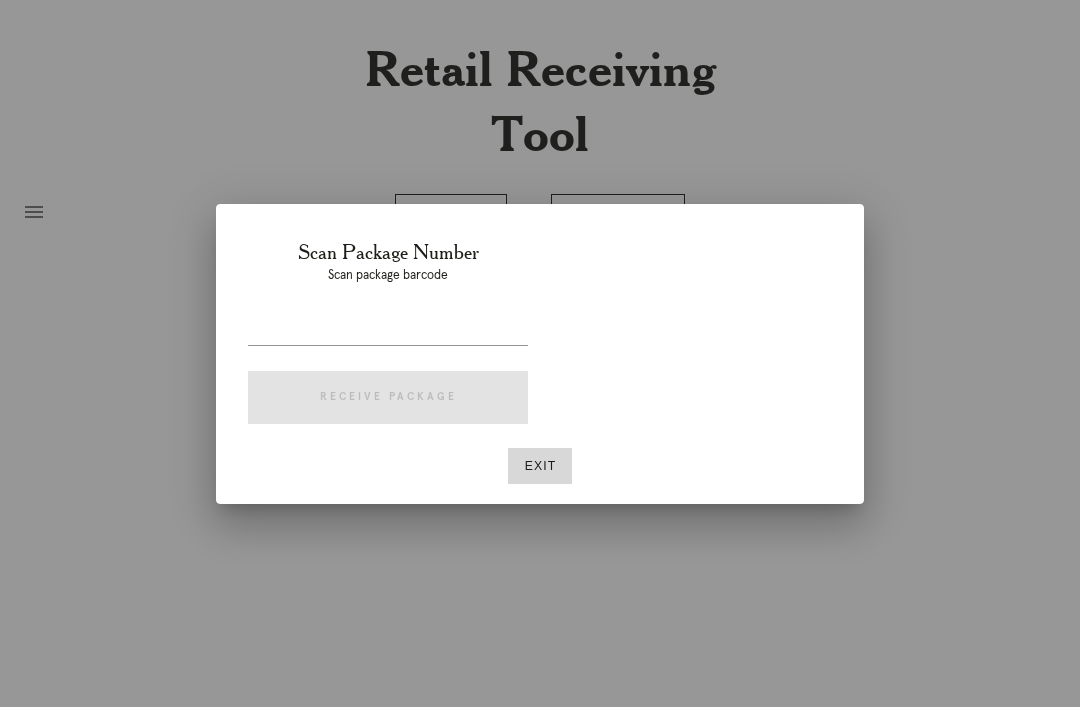 scroll, scrollTop: 0, scrollLeft: 0, axis: both 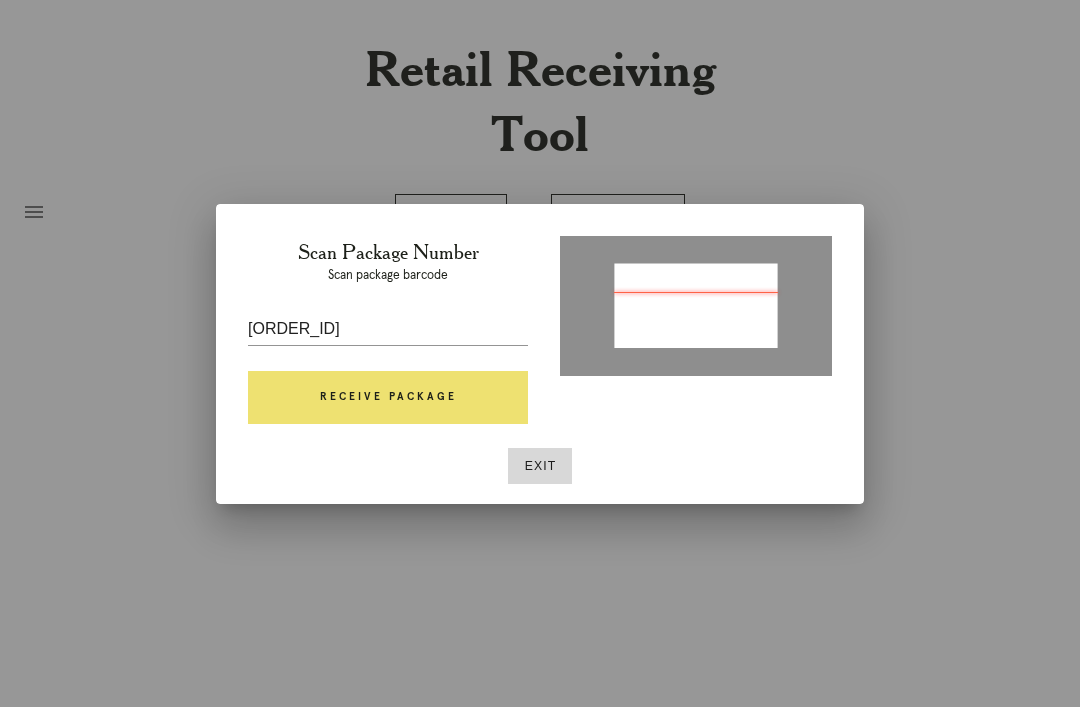 click on "Receive Package" at bounding box center (388, 398) 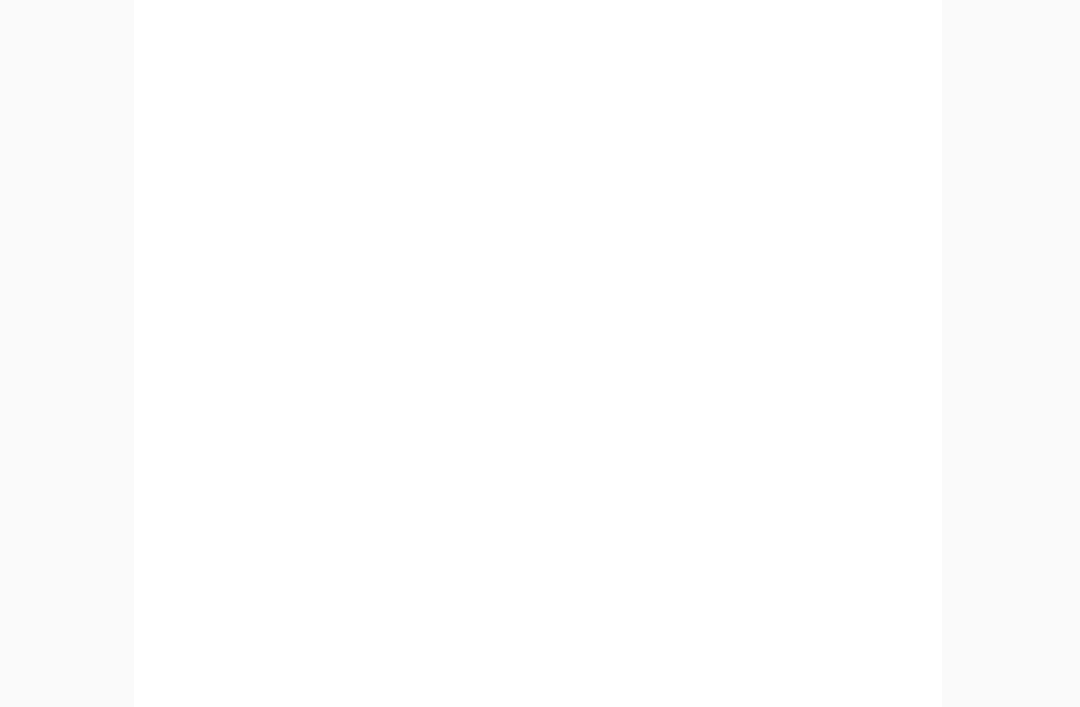 scroll, scrollTop: 980, scrollLeft: 0, axis: vertical 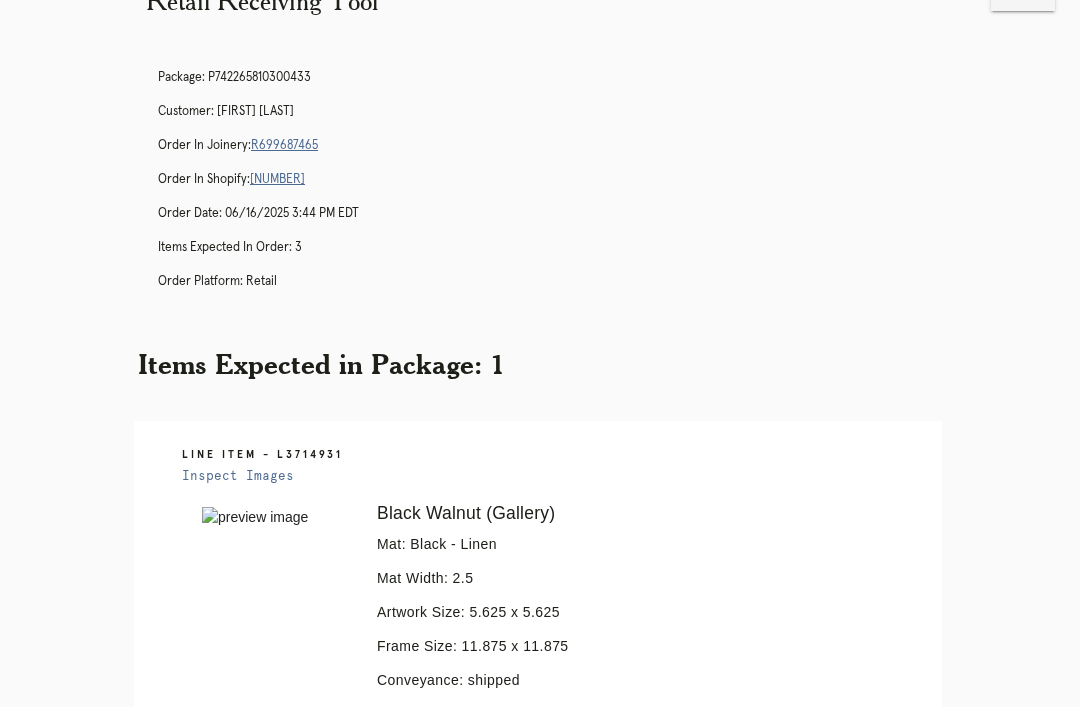 click on "R699687465" at bounding box center (284, 145) 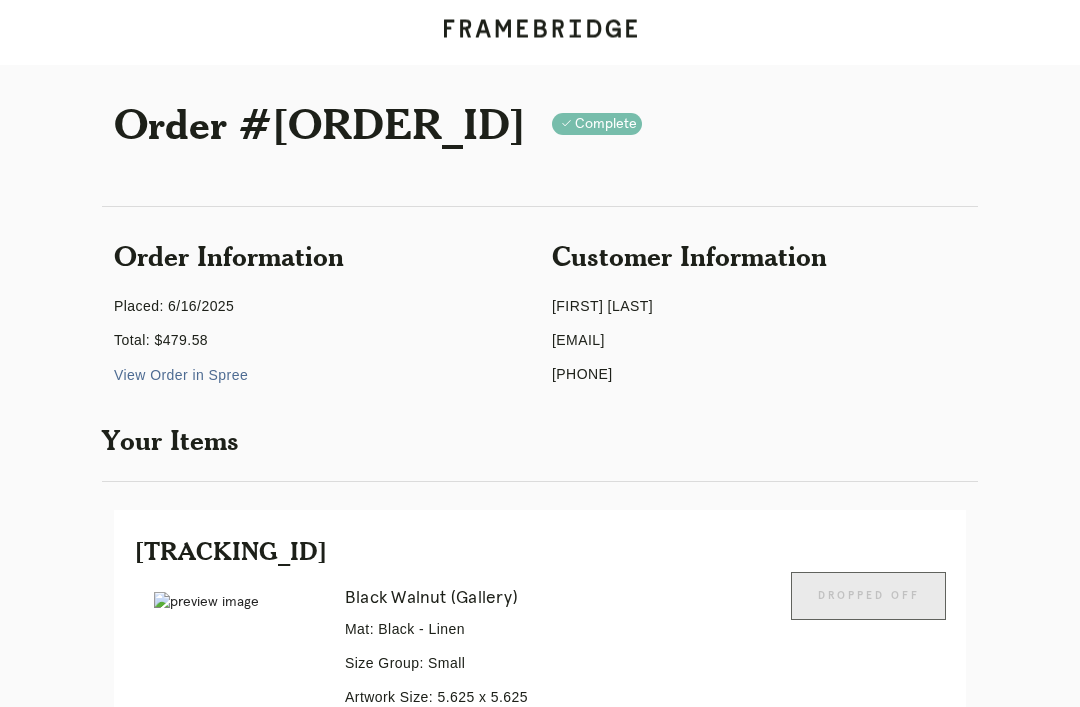 scroll, scrollTop: 0, scrollLeft: 0, axis: both 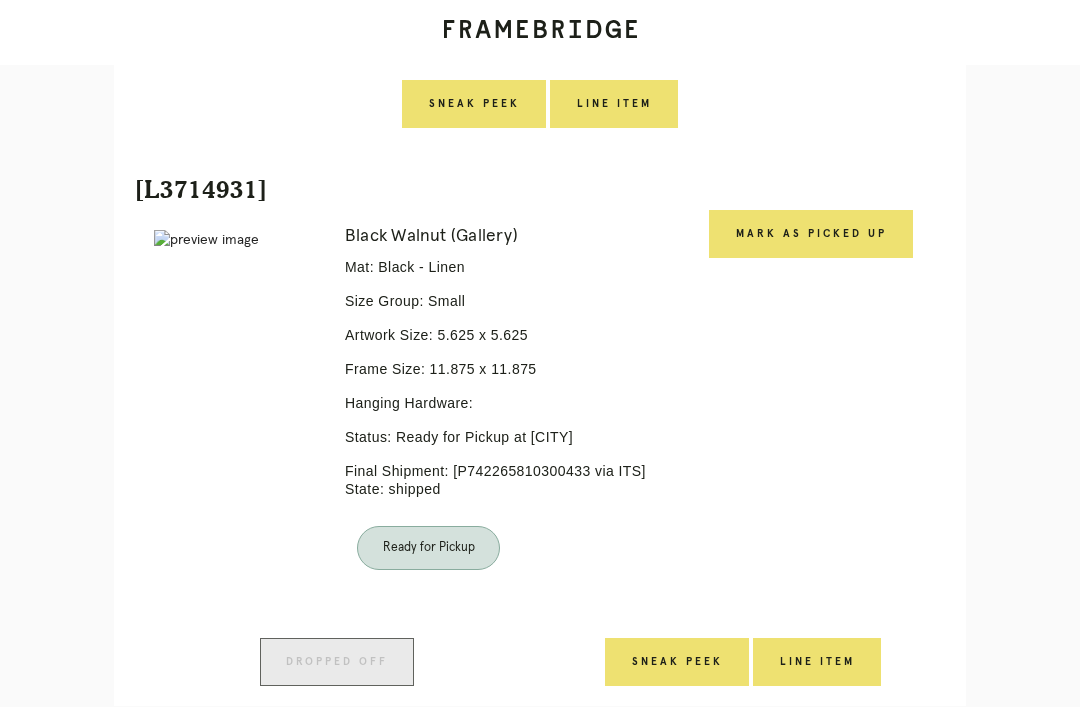 click on "Receiving" at bounding box center (243, 774) 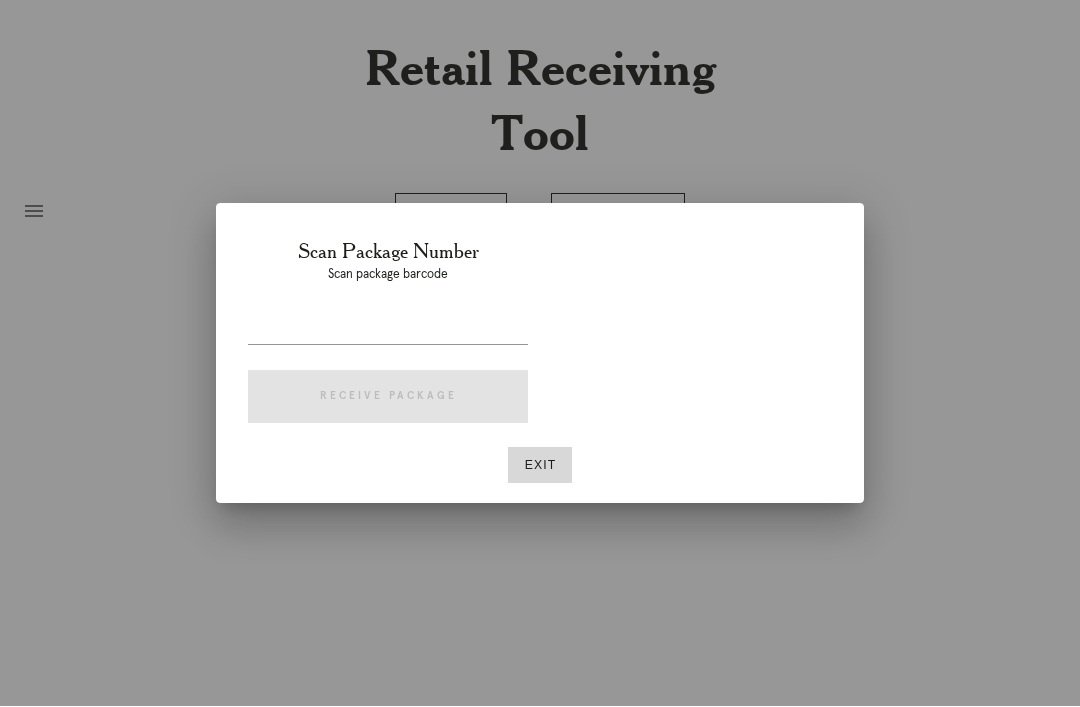 scroll, scrollTop: 64, scrollLeft: 0, axis: vertical 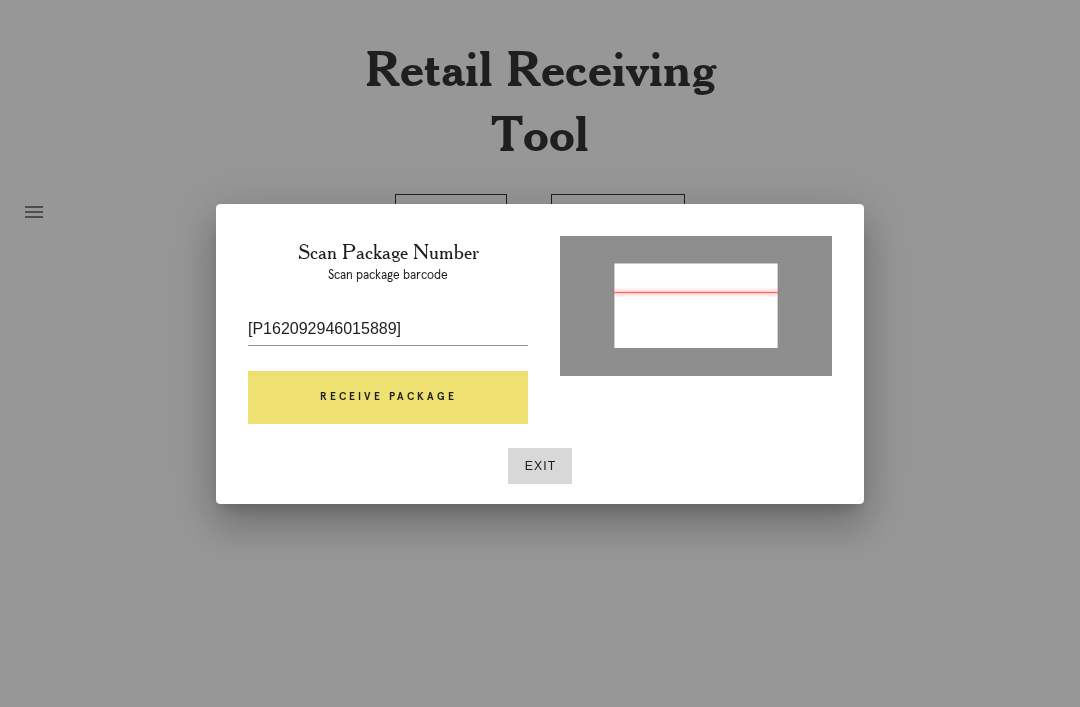 click on "Receive Package" at bounding box center (388, 398) 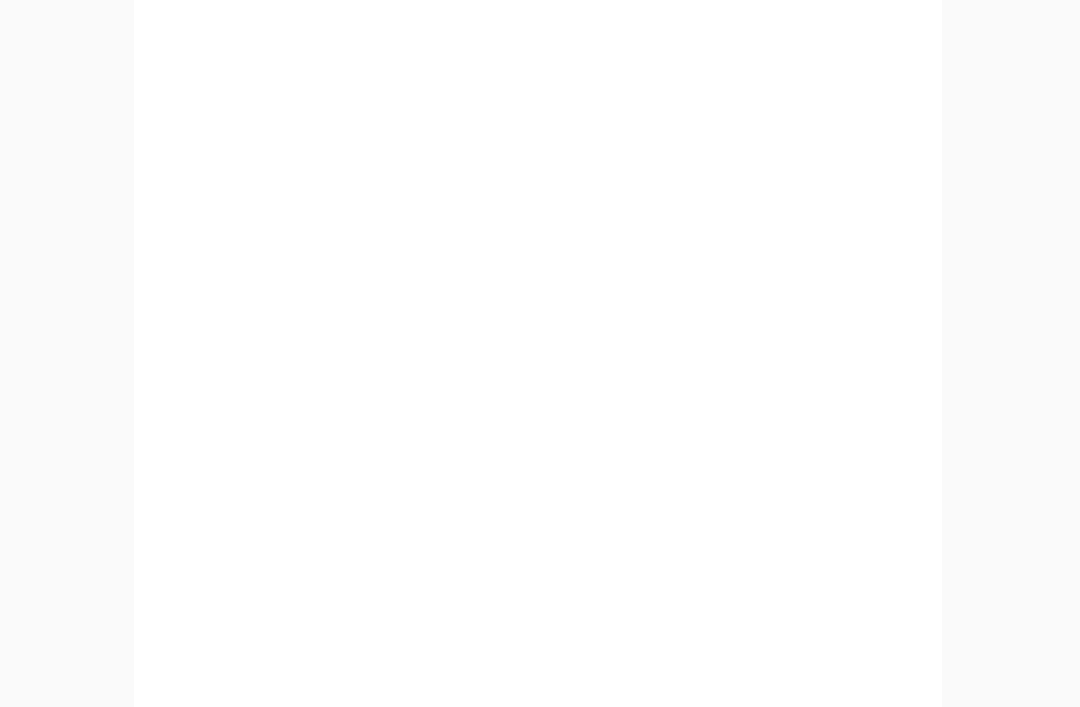 scroll, scrollTop: 1079, scrollLeft: 0, axis: vertical 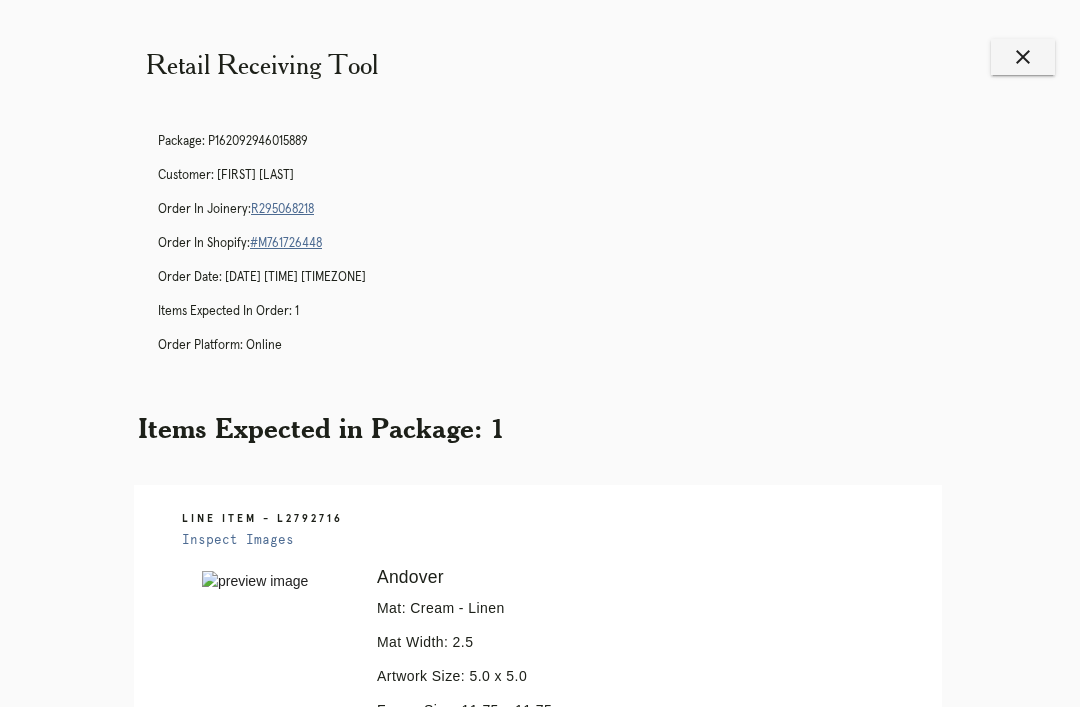 click on "close" at bounding box center [1023, 57] 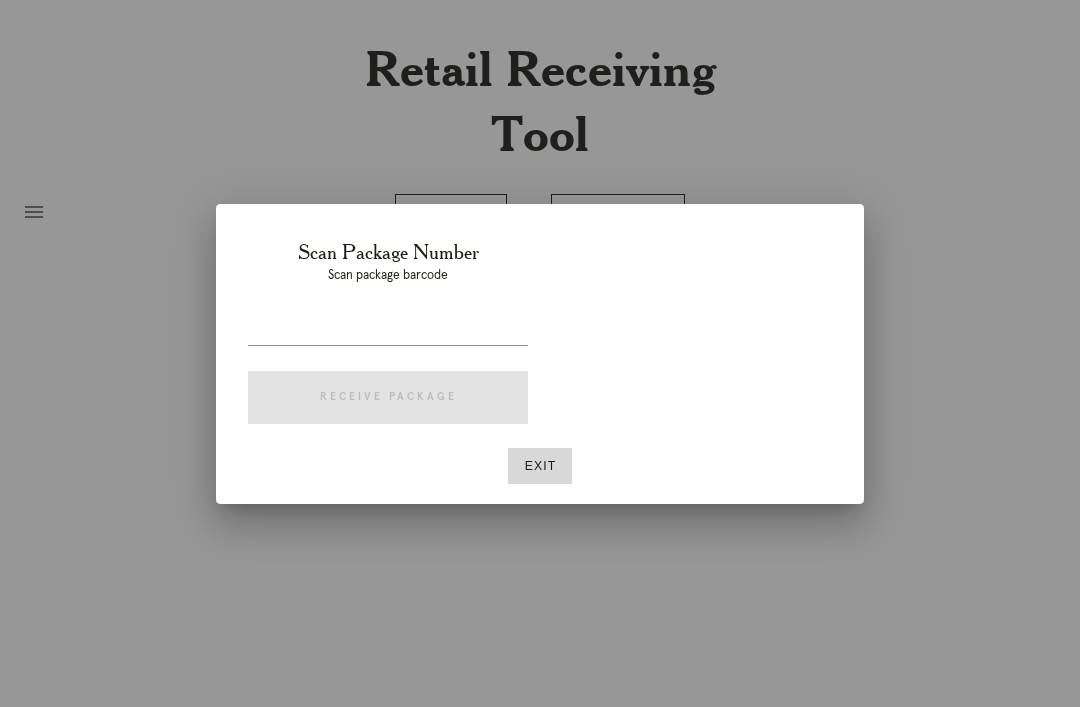 scroll, scrollTop: 0, scrollLeft: 0, axis: both 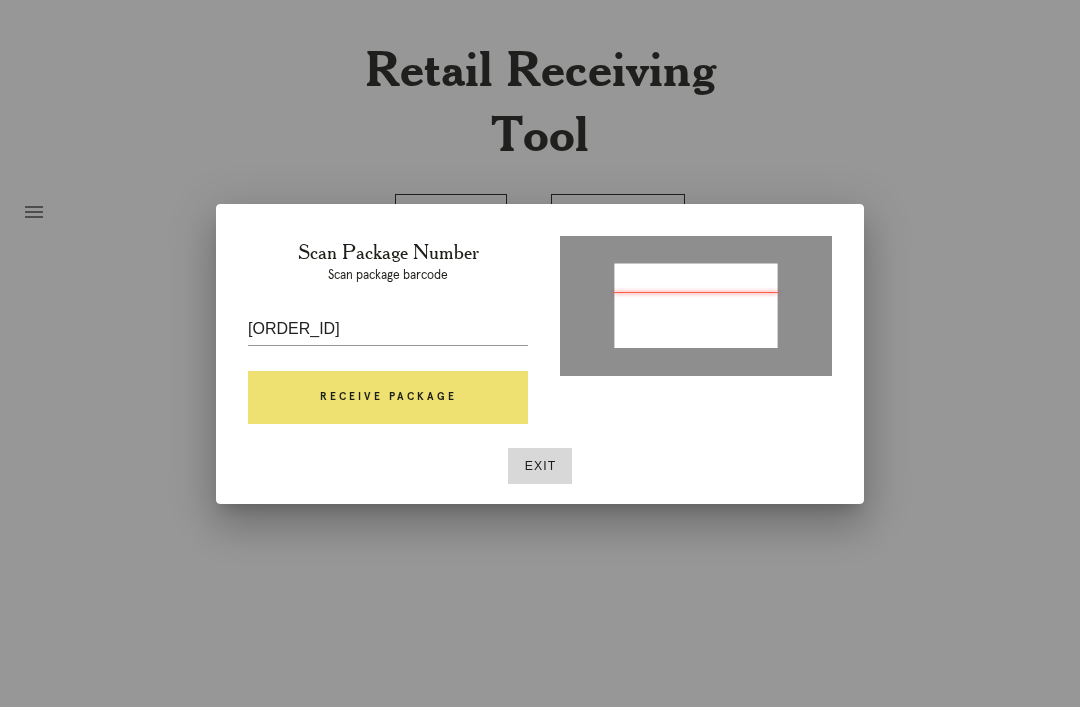 click on "Receive Package" at bounding box center [388, 398] 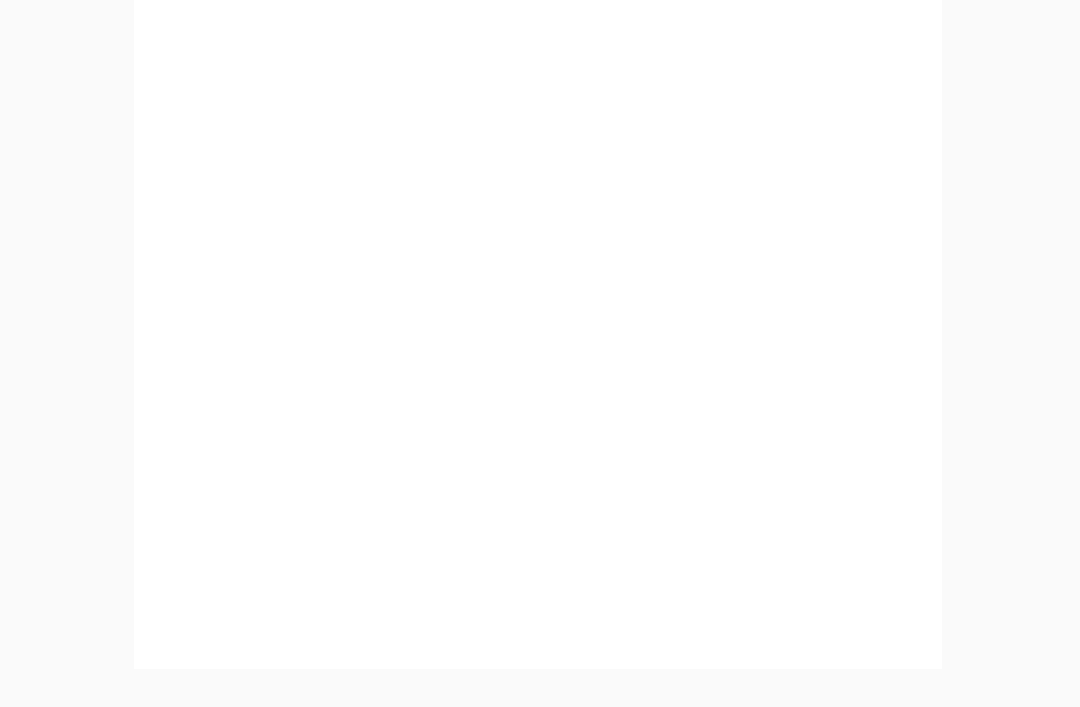 scroll, scrollTop: 1118, scrollLeft: 0, axis: vertical 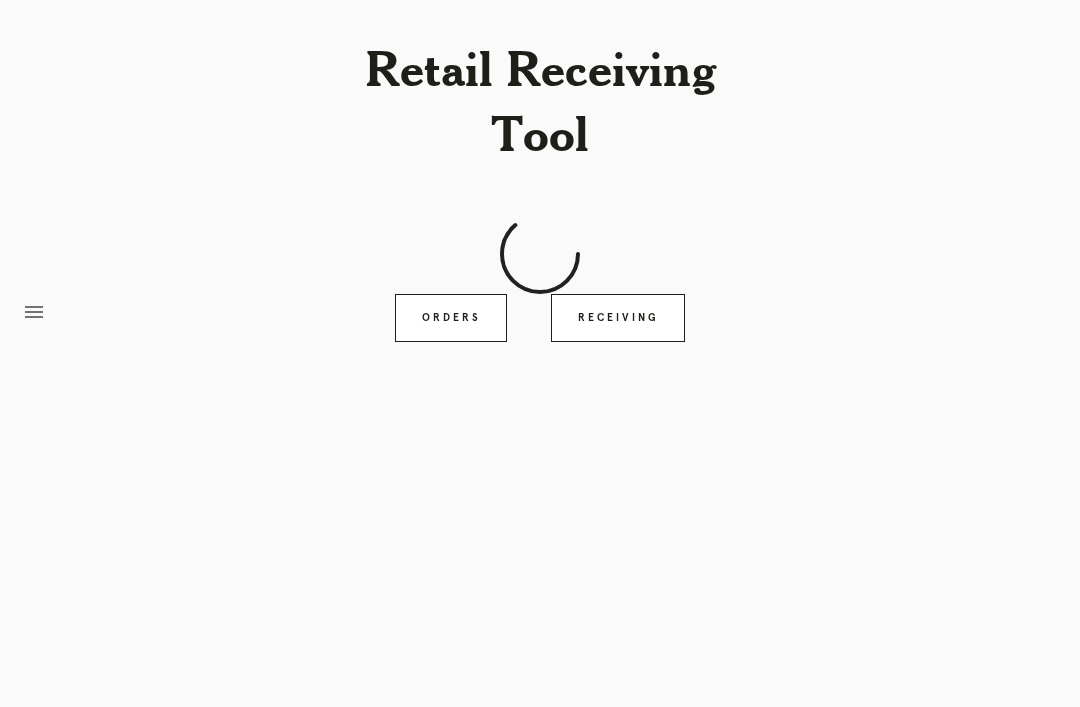click on "Receiving" at bounding box center (618, 318) 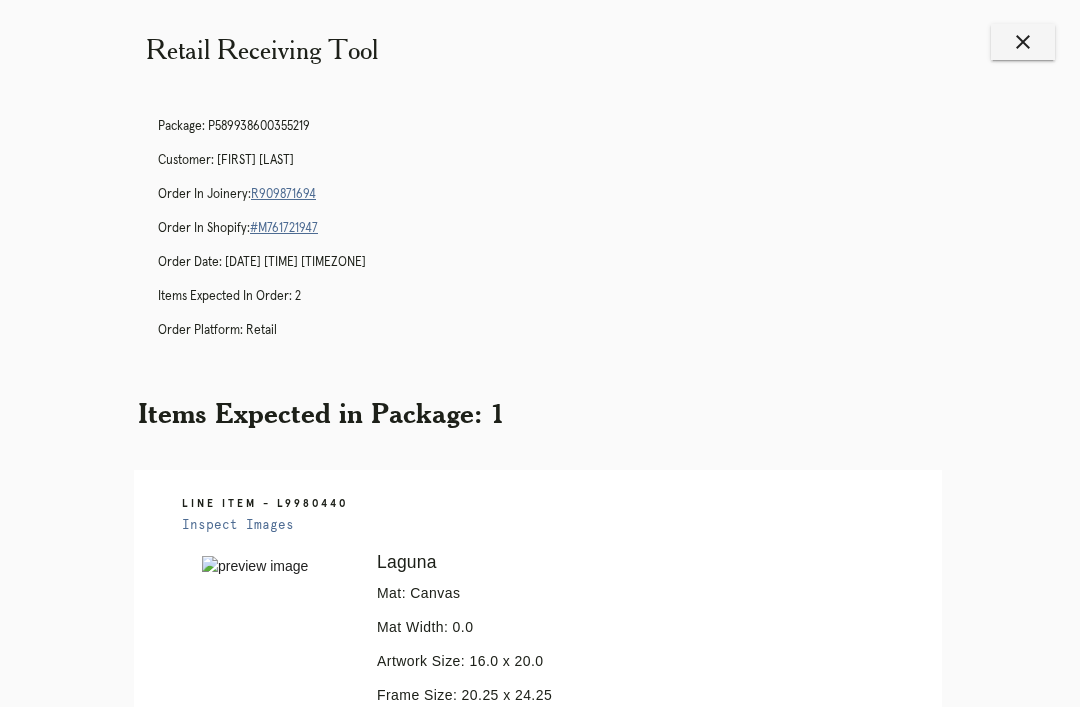 scroll, scrollTop: 0, scrollLeft: 0, axis: both 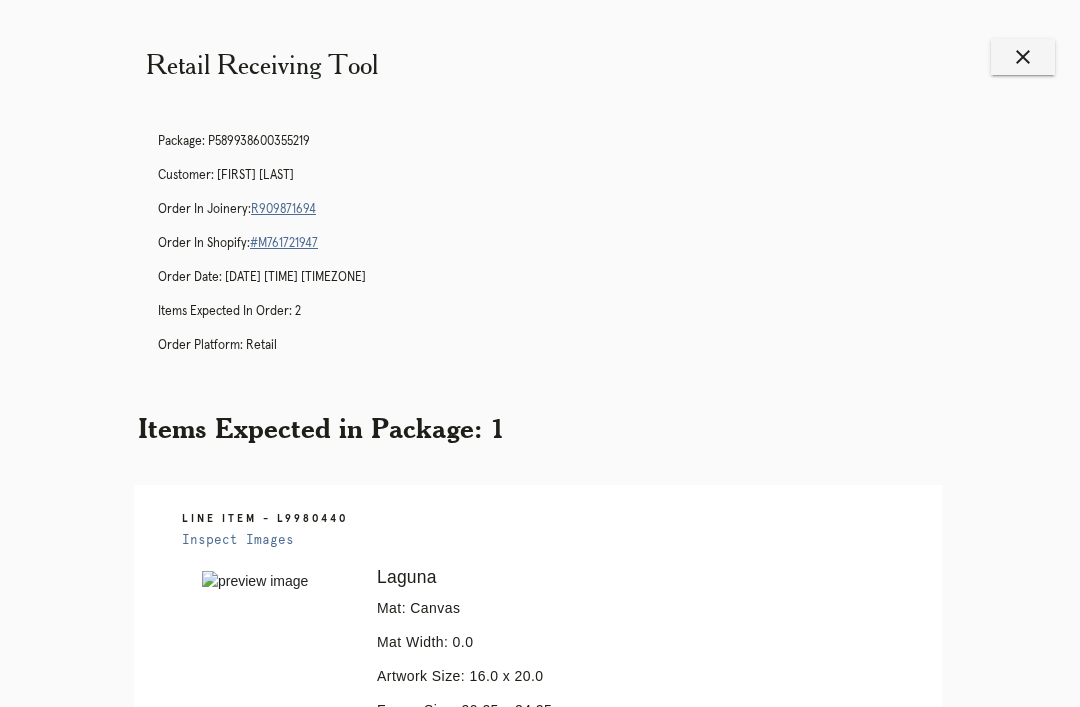 click on "close" at bounding box center (1023, 57) 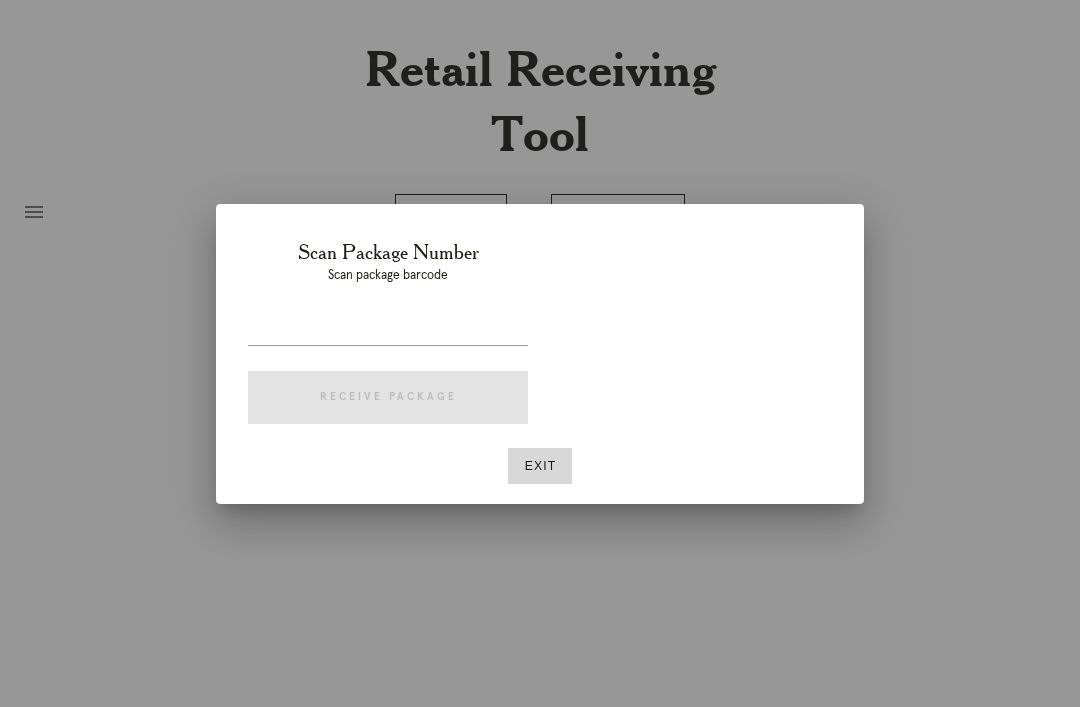 scroll, scrollTop: 0, scrollLeft: 0, axis: both 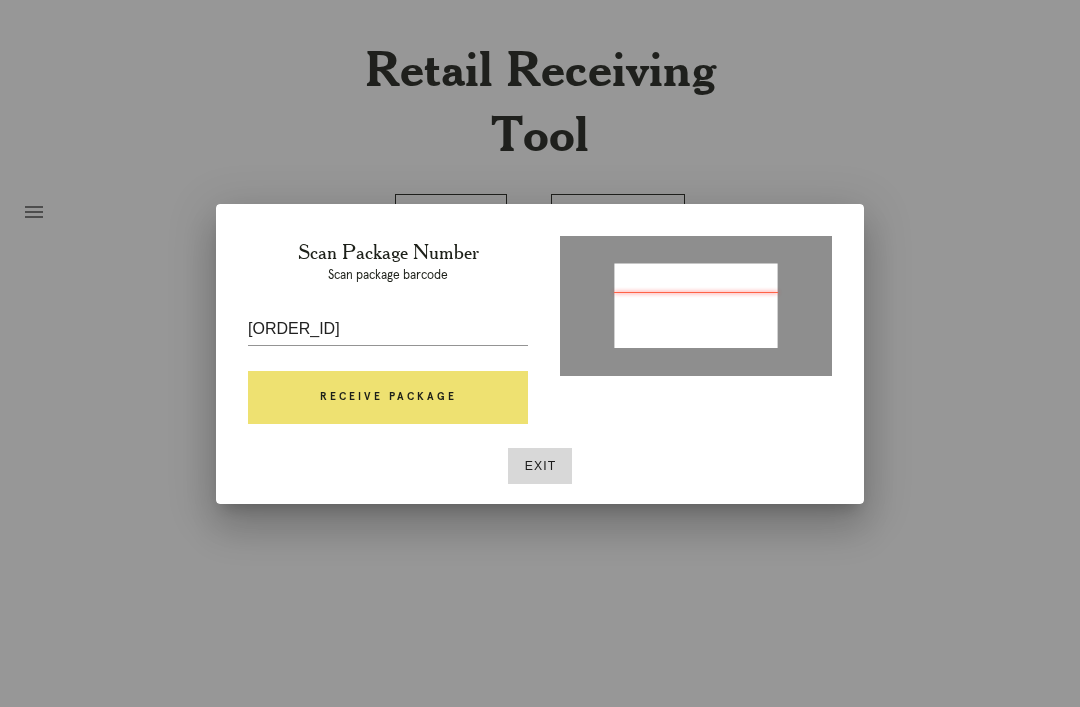 click on "Receive Package" at bounding box center (388, 398) 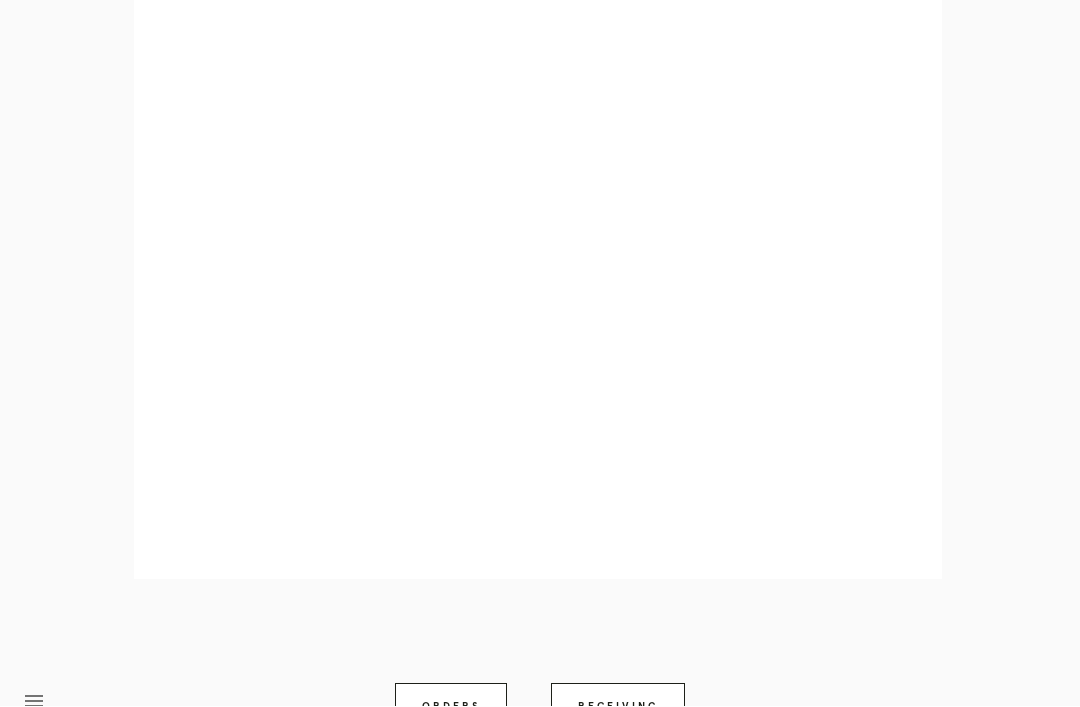 scroll, scrollTop: 922, scrollLeft: 0, axis: vertical 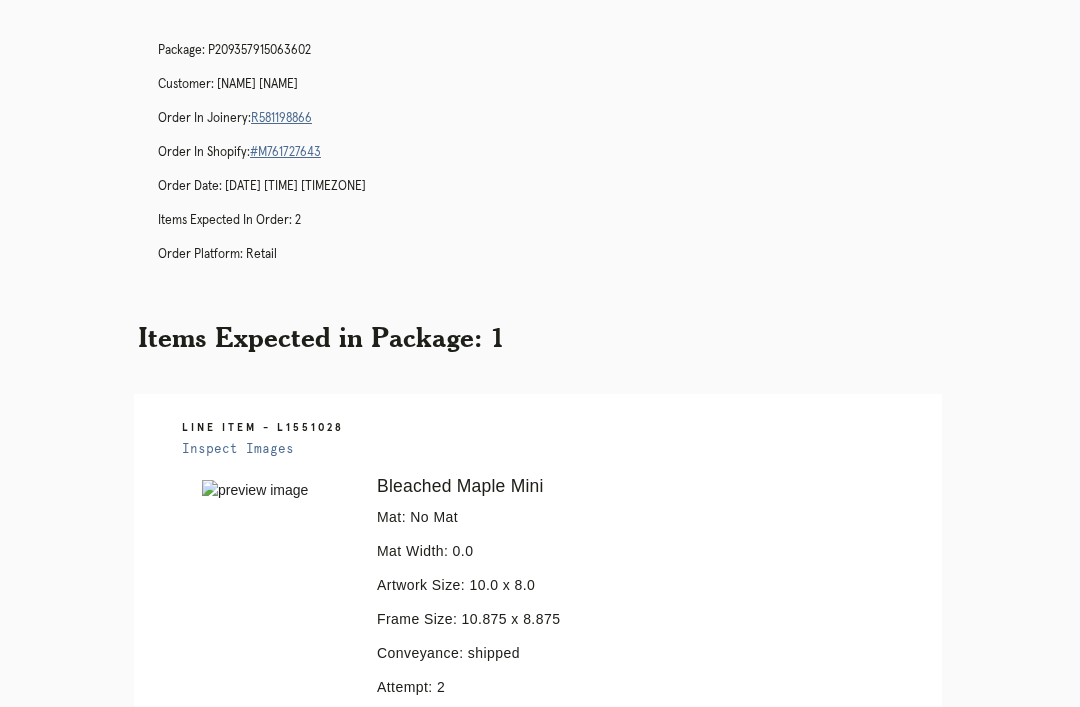 click on "R581198866" at bounding box center [281, 118] 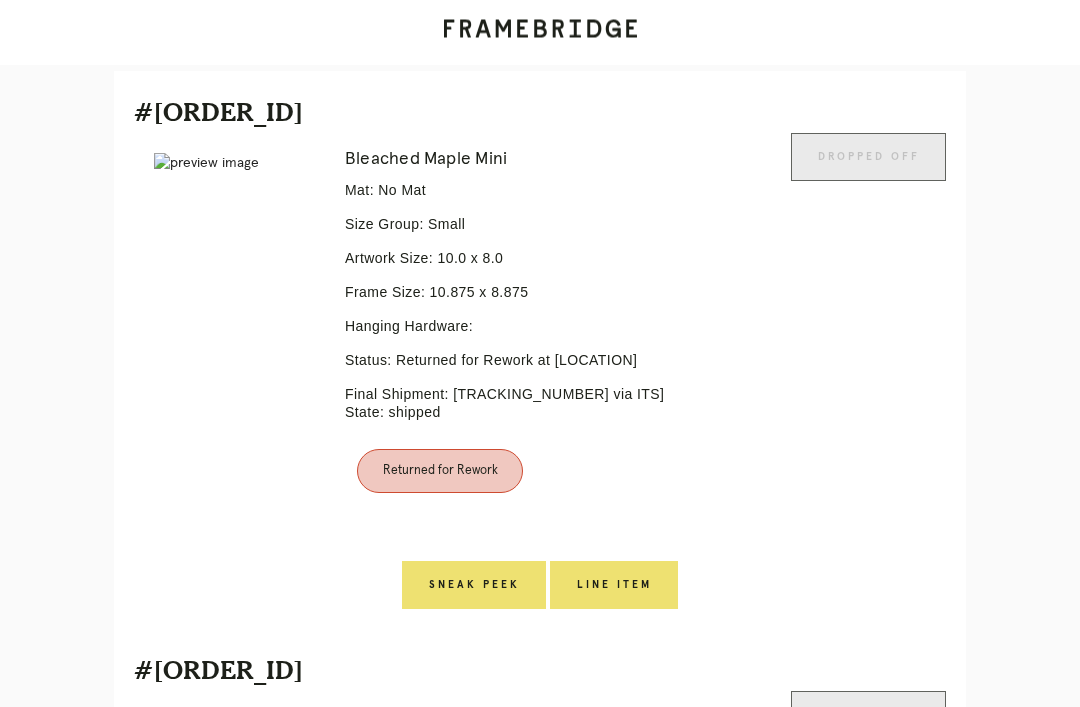 scroll, scrollTop: 508, scrollLeft: 0, axis: vertical 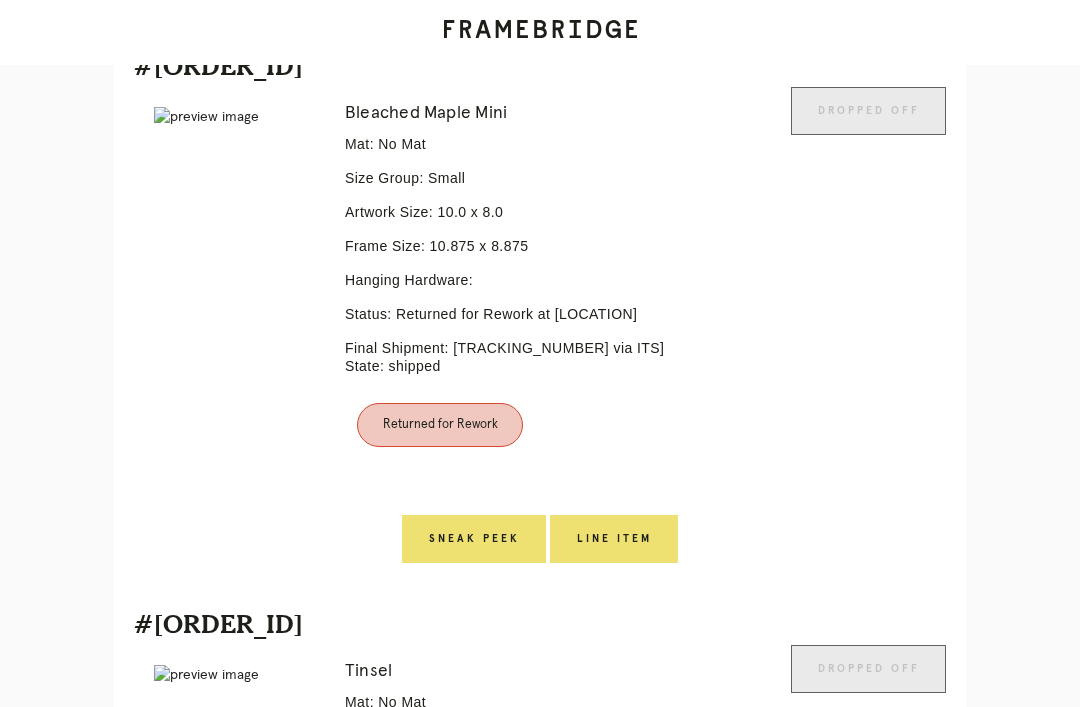 click on "Line Item" at bounding box center (614, 539) 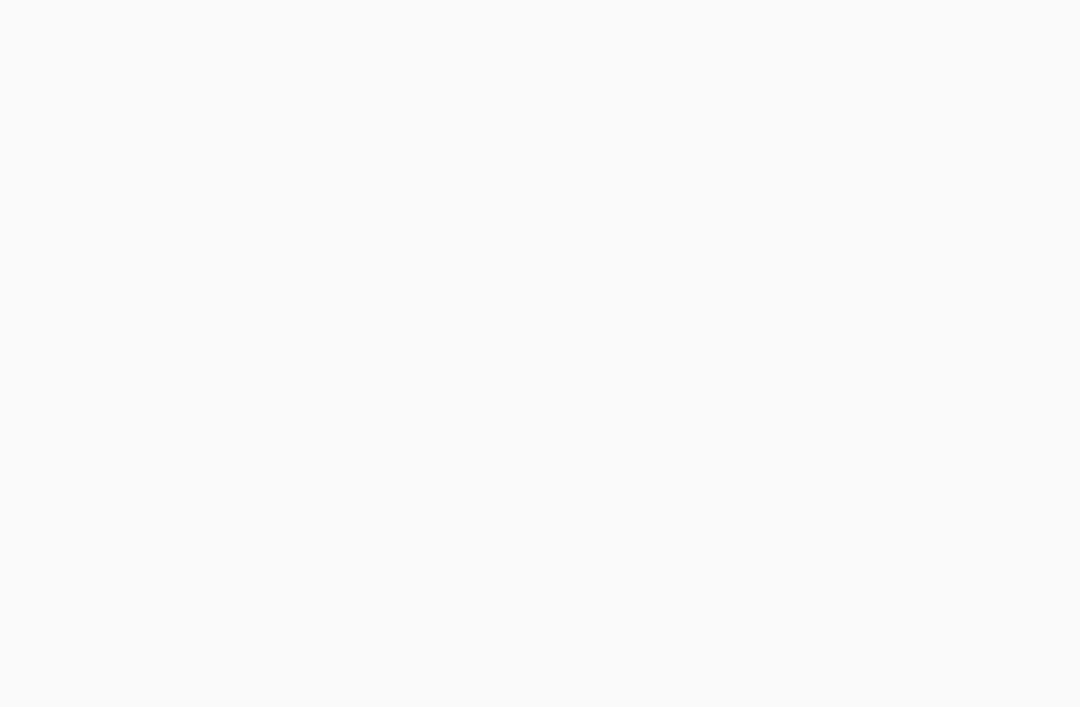 scroll, scrollTop: 0, scrollLeft: 0, axis: both 